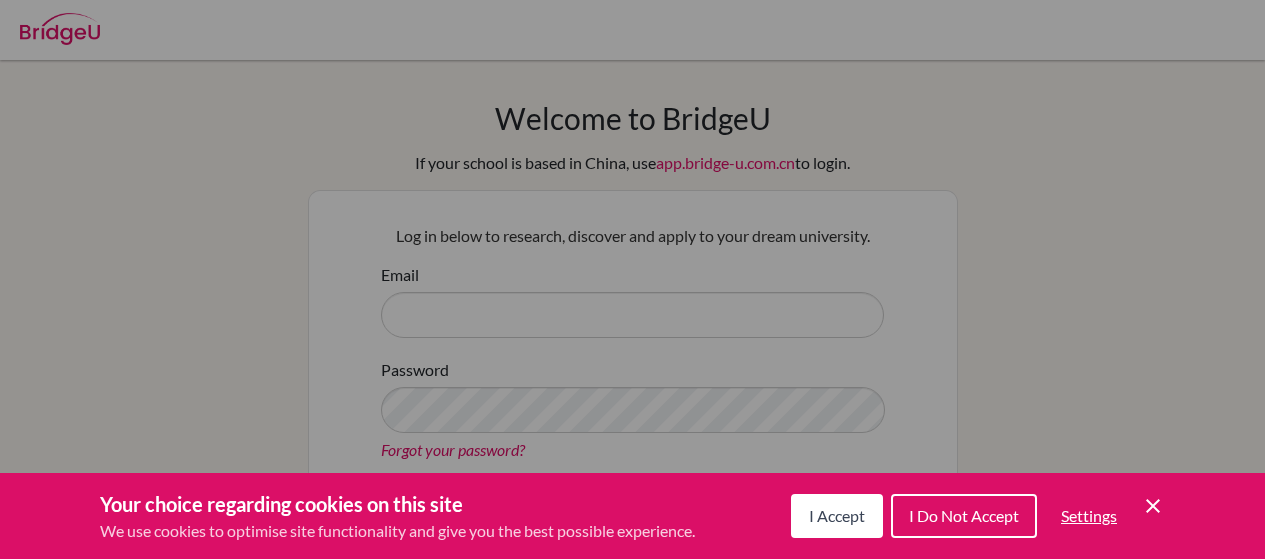 scroll, scrollTop: 0, scrollLeft: 0, axis: both 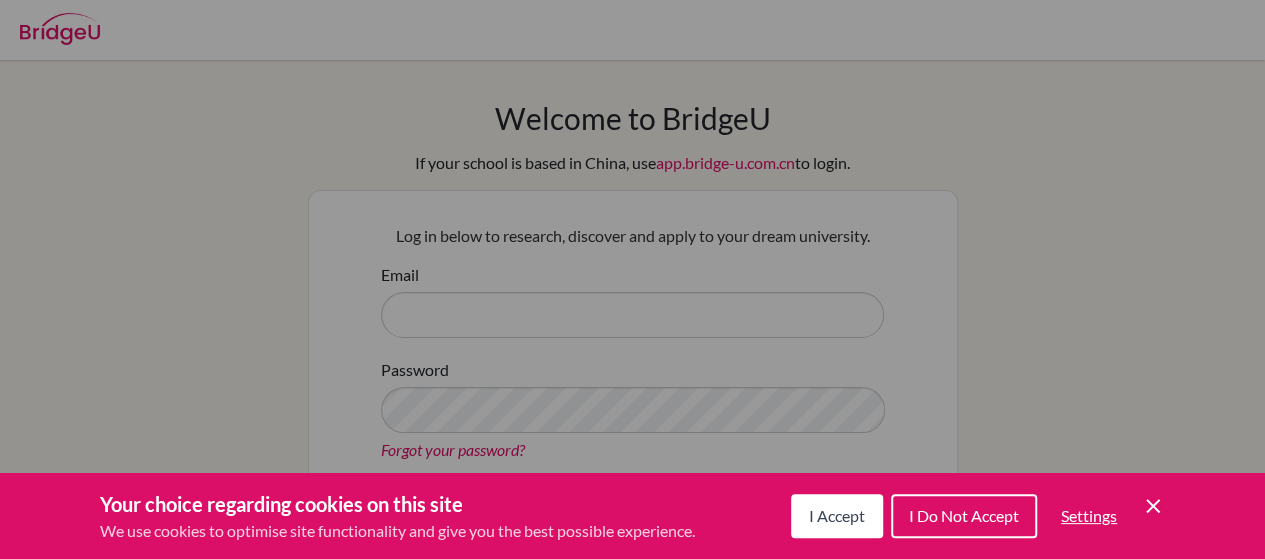 click on "I Accept" at bounding box center (837, 516) 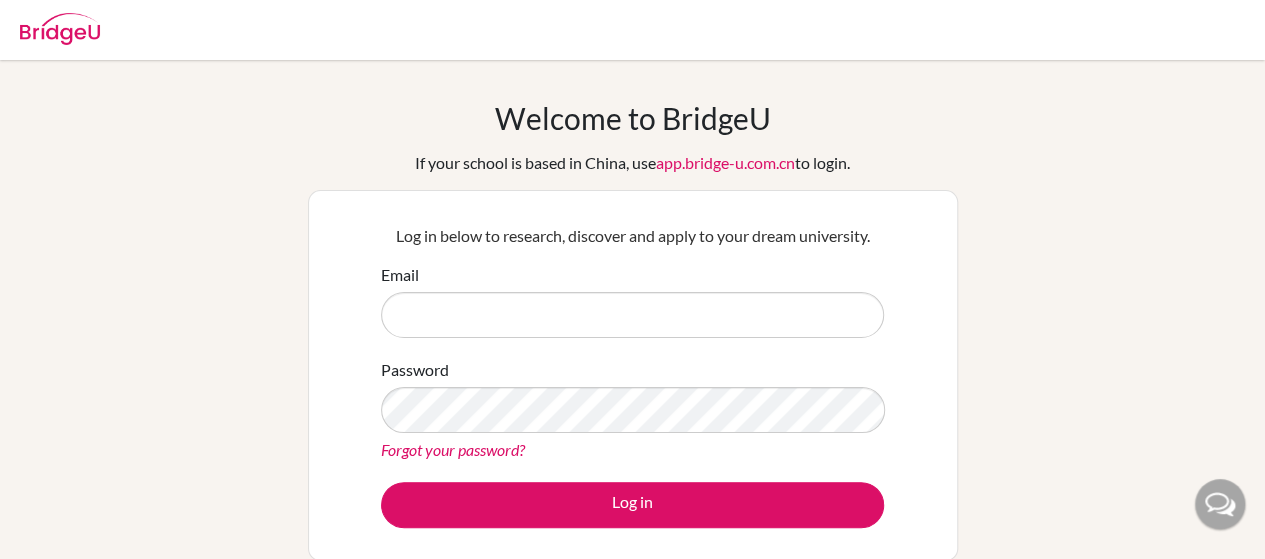 scroll, scrollTop: 300, scrollLeft: 0, axis: vertical 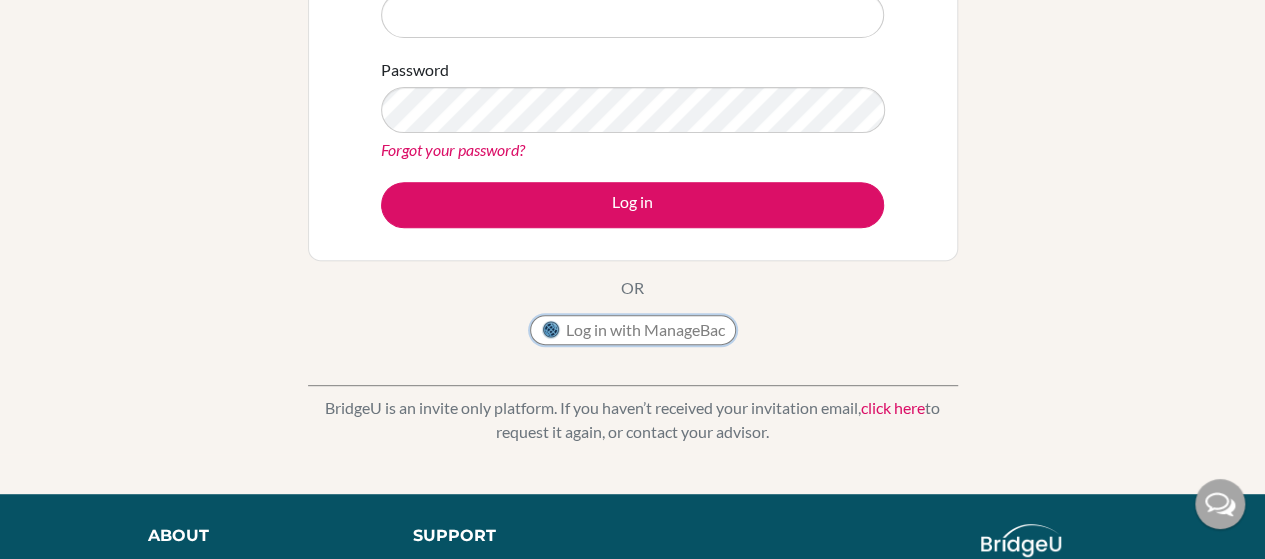 click on "Log in with ManageBac" at bounding box center (633, 330) 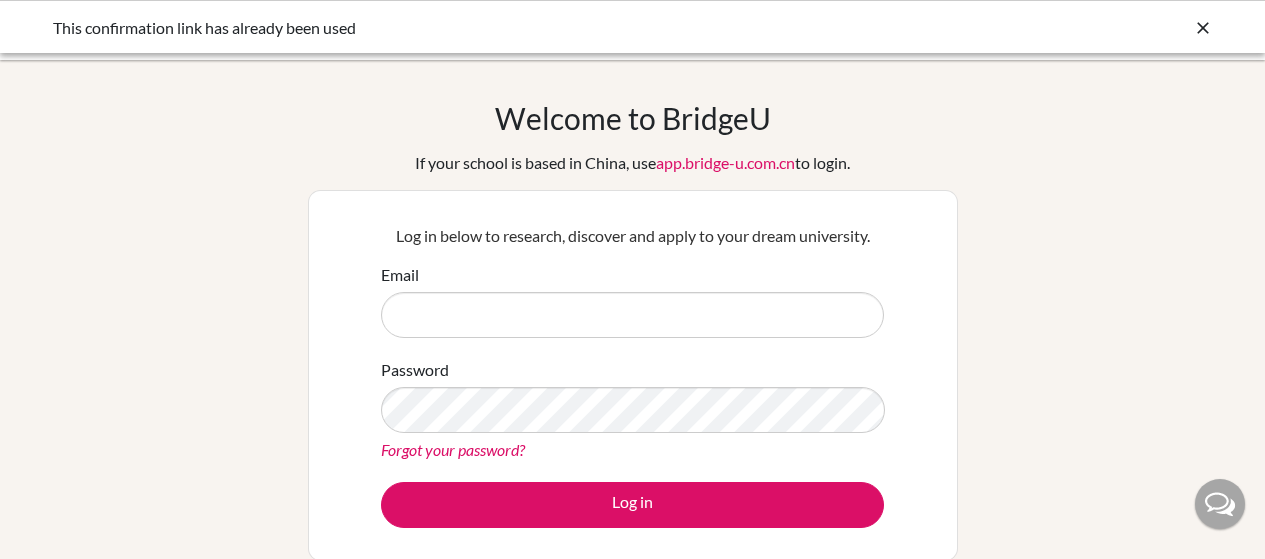scroll, scrollTop: 0, scrollLeft: 0, axis: both 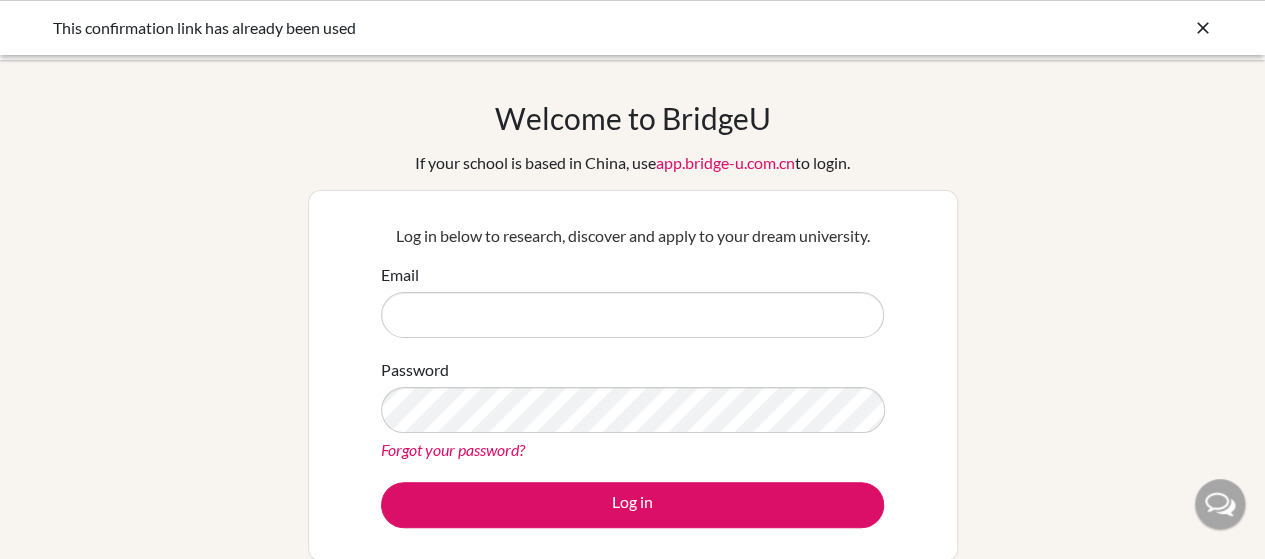 click at bounding box center [1203, 28] 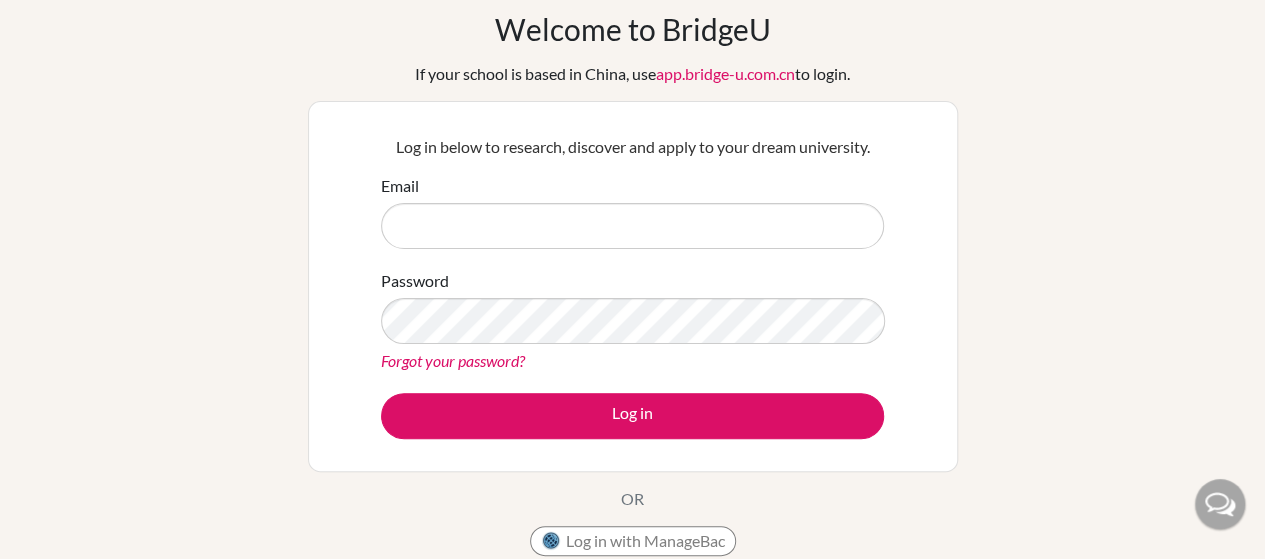 scroll, scrollTop: 300, scrollLeft: 0, axis: vertical 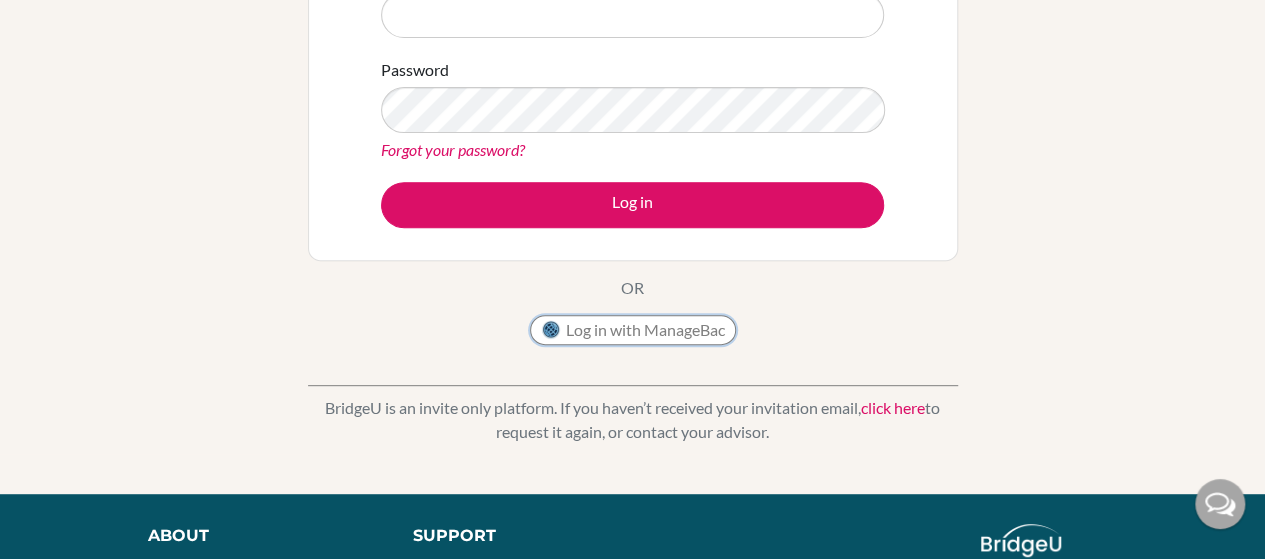 click on "Log in with ManageBac" at bounding box center (633, 330) 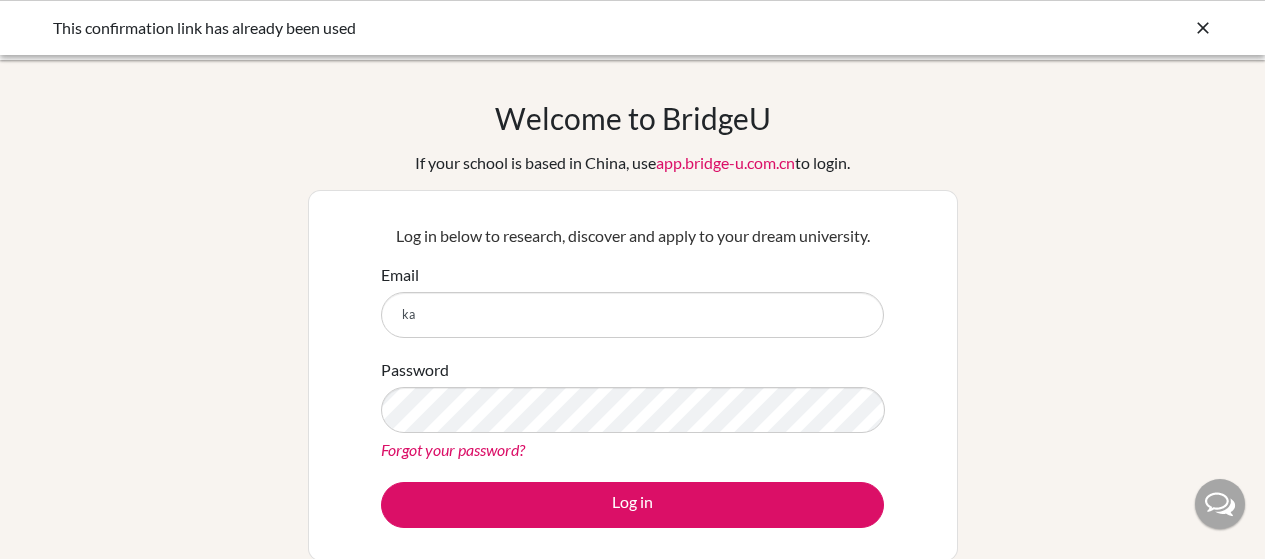 scroll, scrollTop: 0, scrollLeft: 0, axis: both 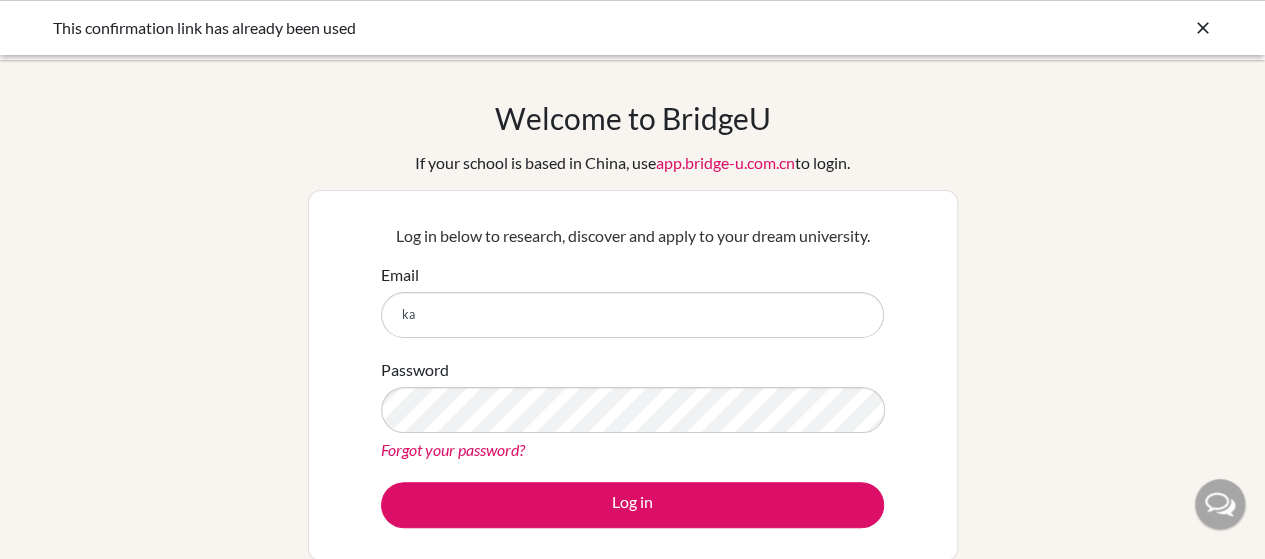 type on "[USERNAME]@example.com" 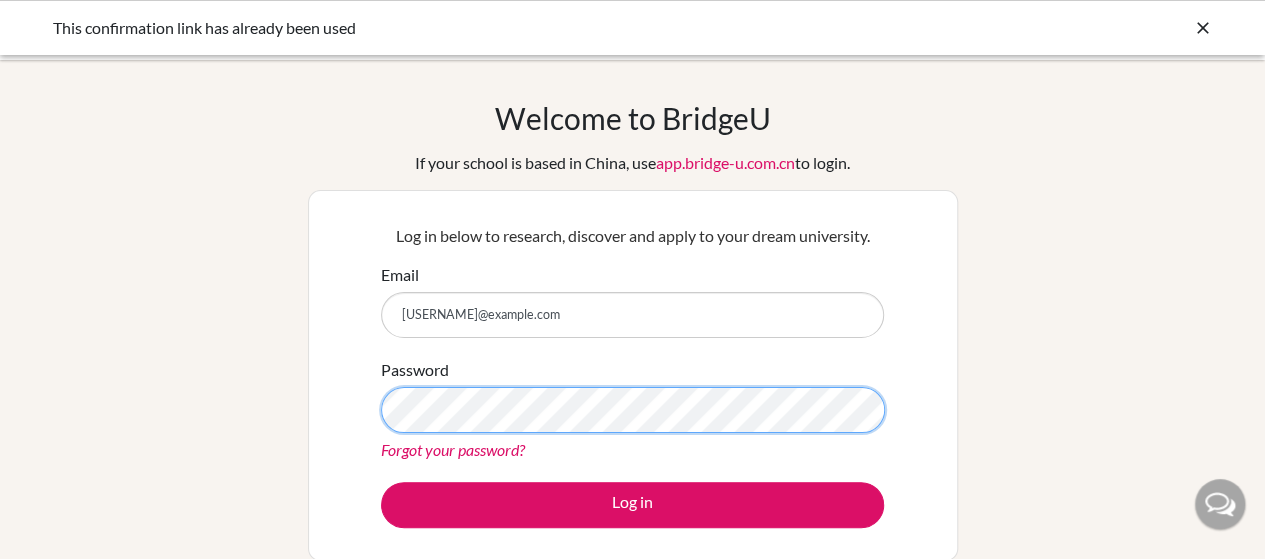 click on "Log in" at bounding box center (632, 505) 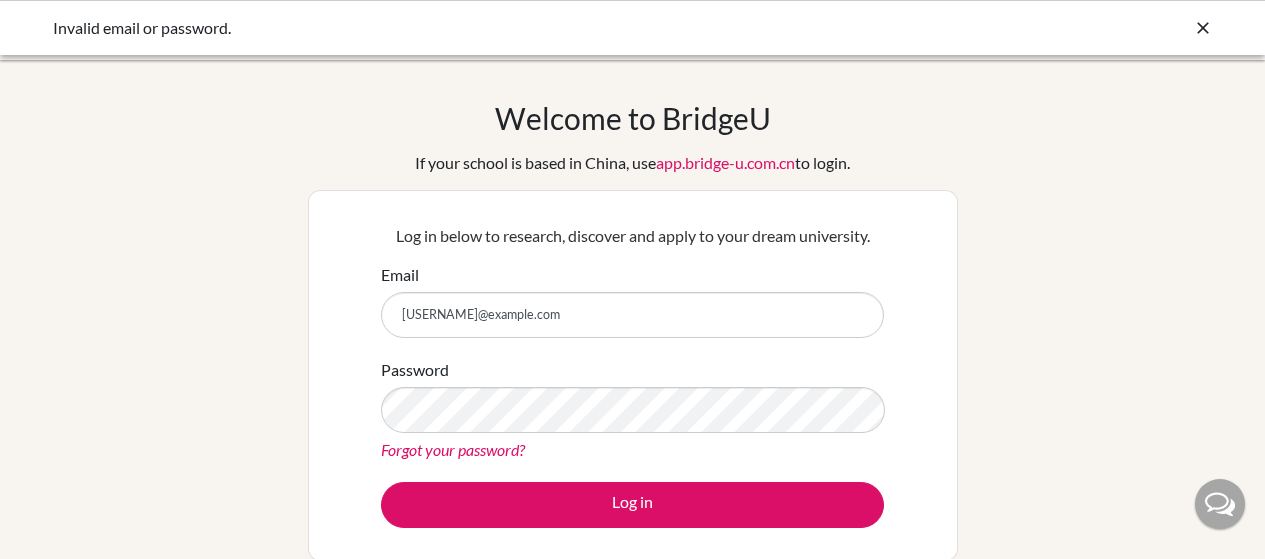 scroll, scrollTop: 0, scrollLeft: 0, axis: both 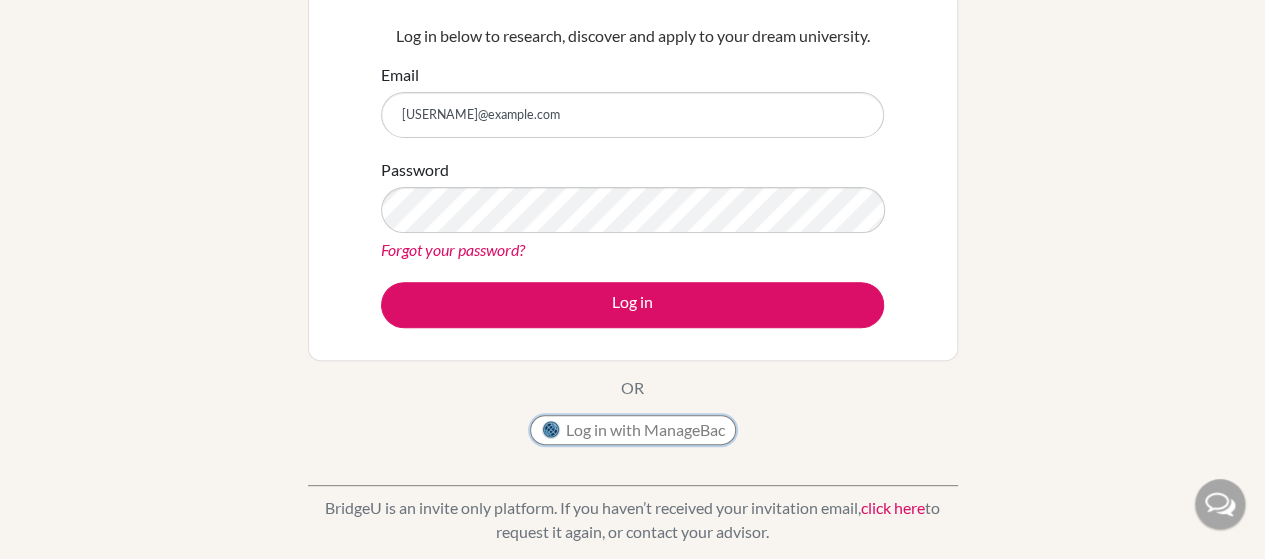 click on "Log in with ManageBac" at bounding box center (633, 430) 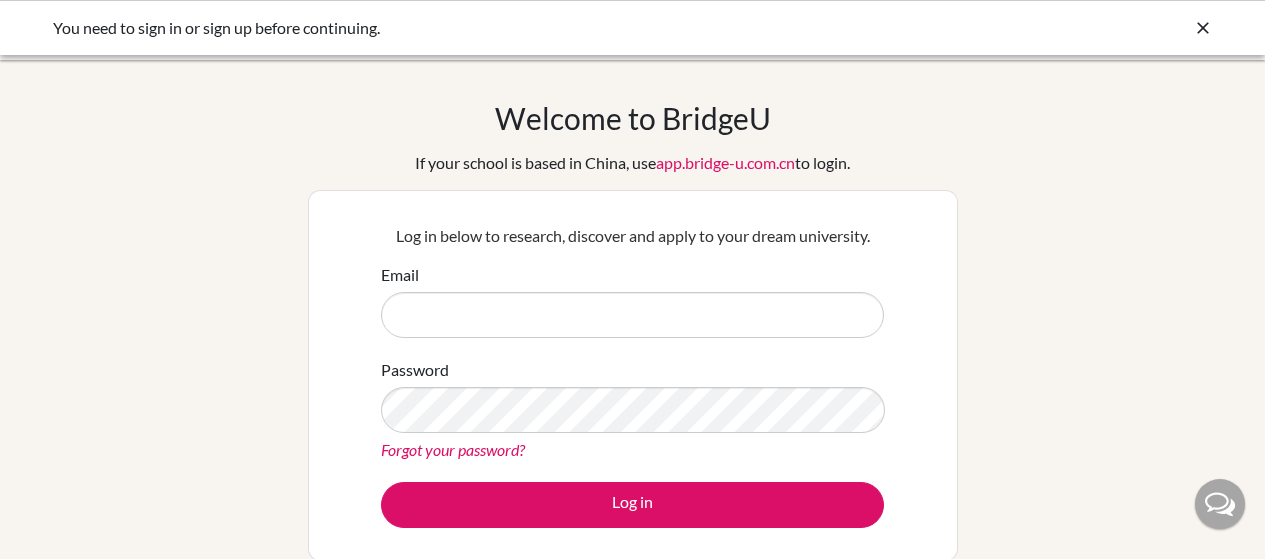 scroll, scrollTop: 0, scrollLeft: 0, axis: both 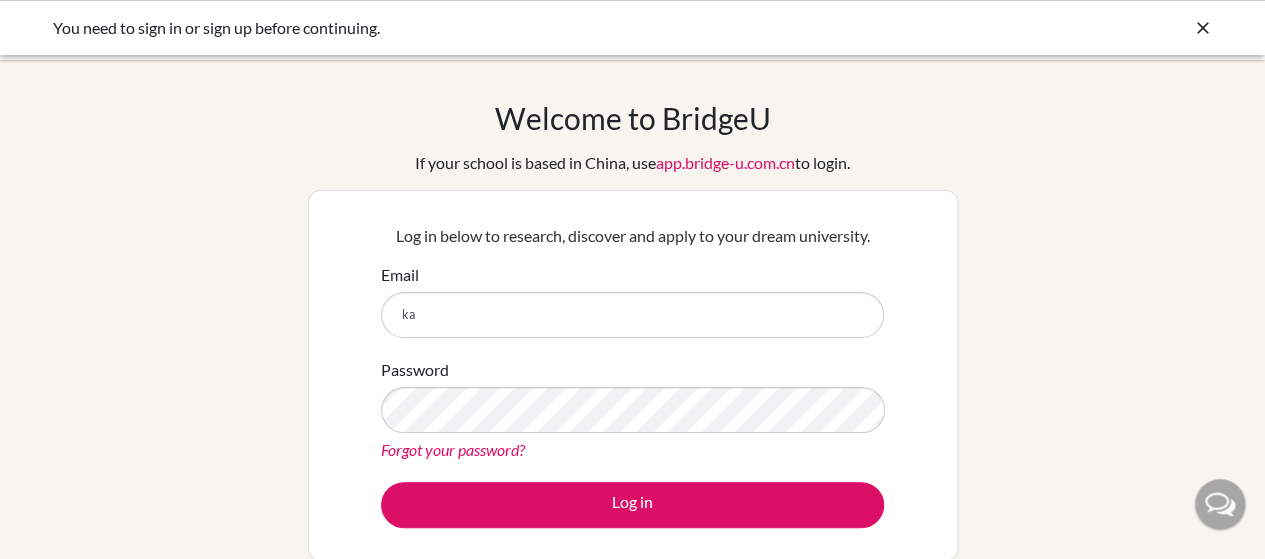 type on "[USERNAME]@example.com" 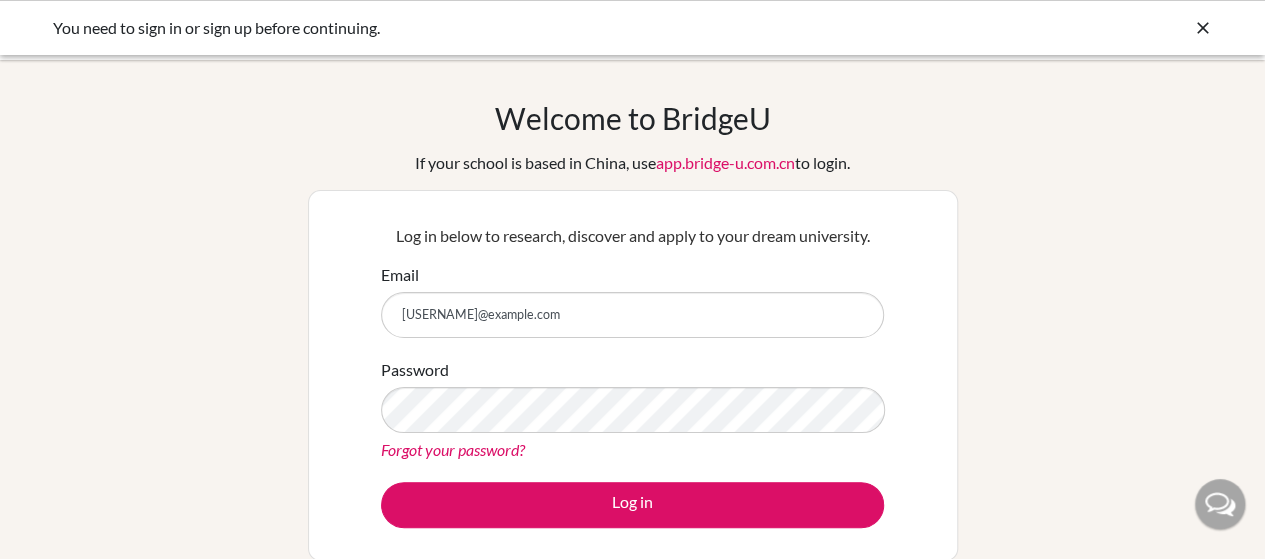click on "Forgot your password?" at bounding box center [453, 449] 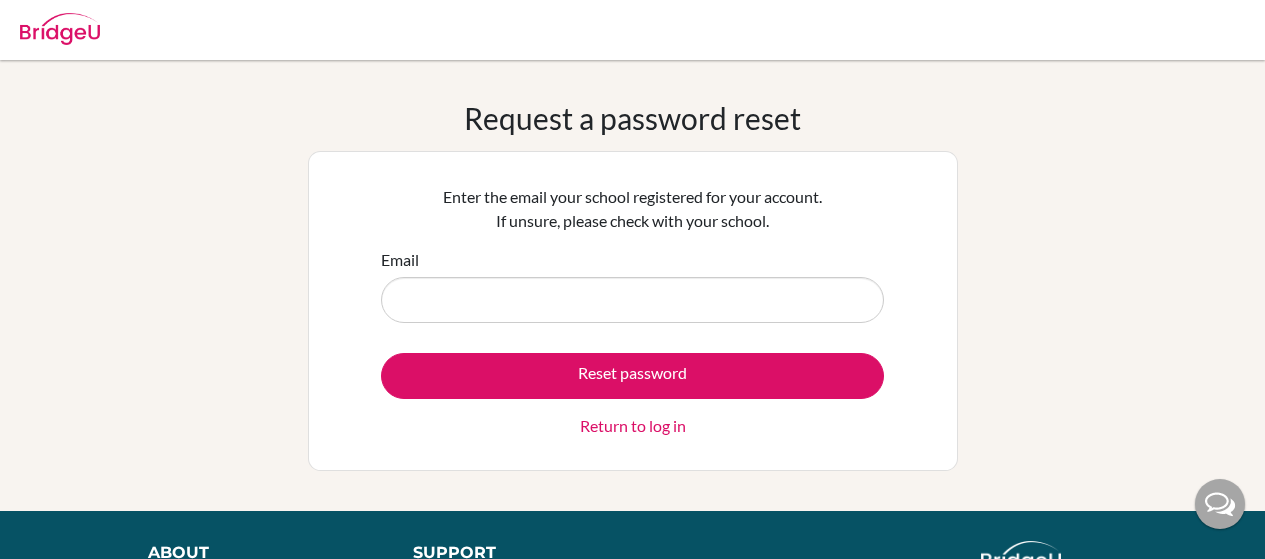 scroll, scrollTop: 0, scrollLeft: 0, axis: both 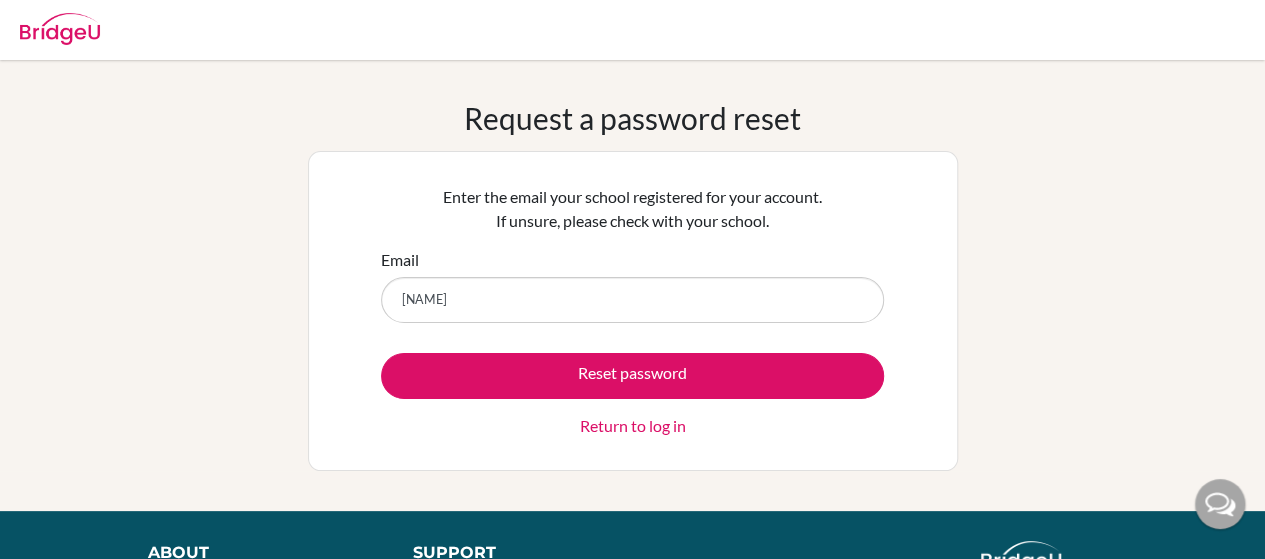 type on "[USERNAME]@[DOMAIN]" 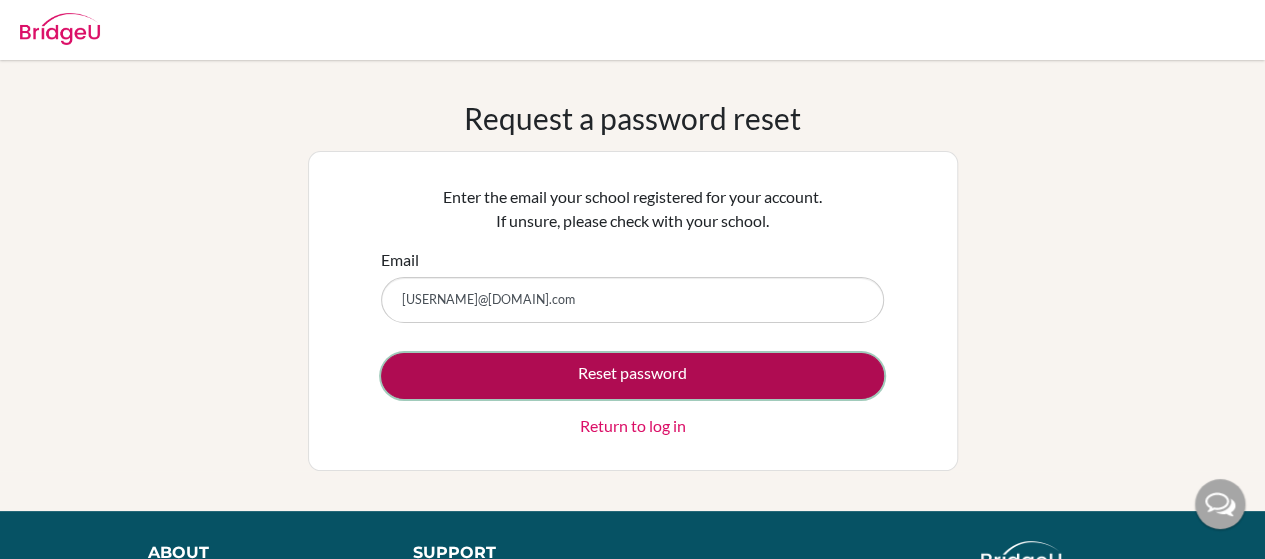 click on "Reset password" at bounding box center [632, 376] 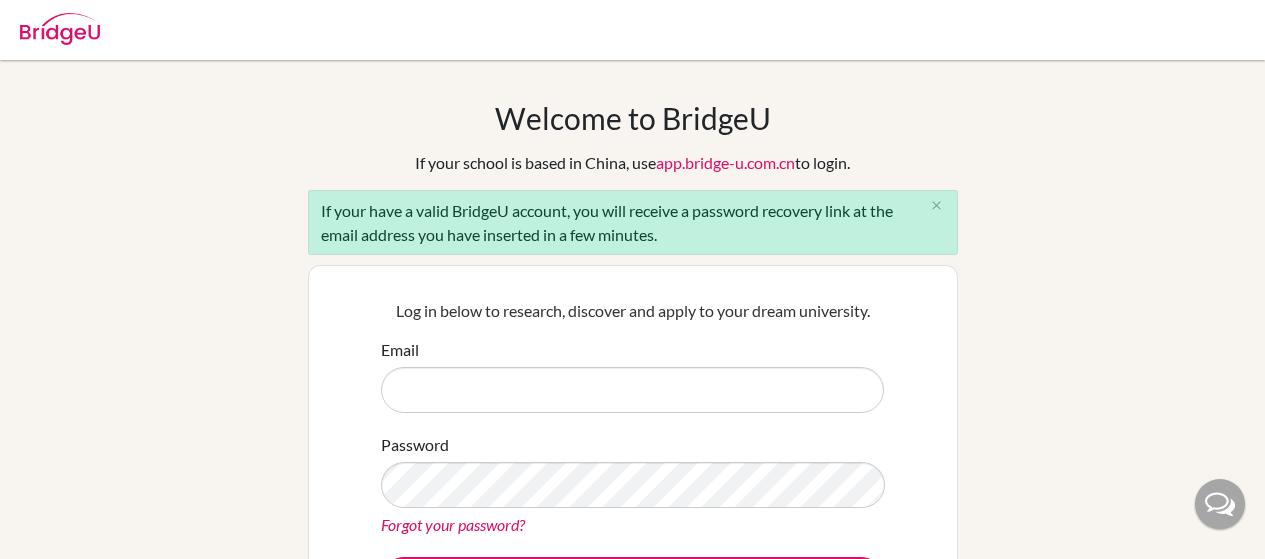 scroll, scrollTop: 0, scrollLeft: 0, axis: both 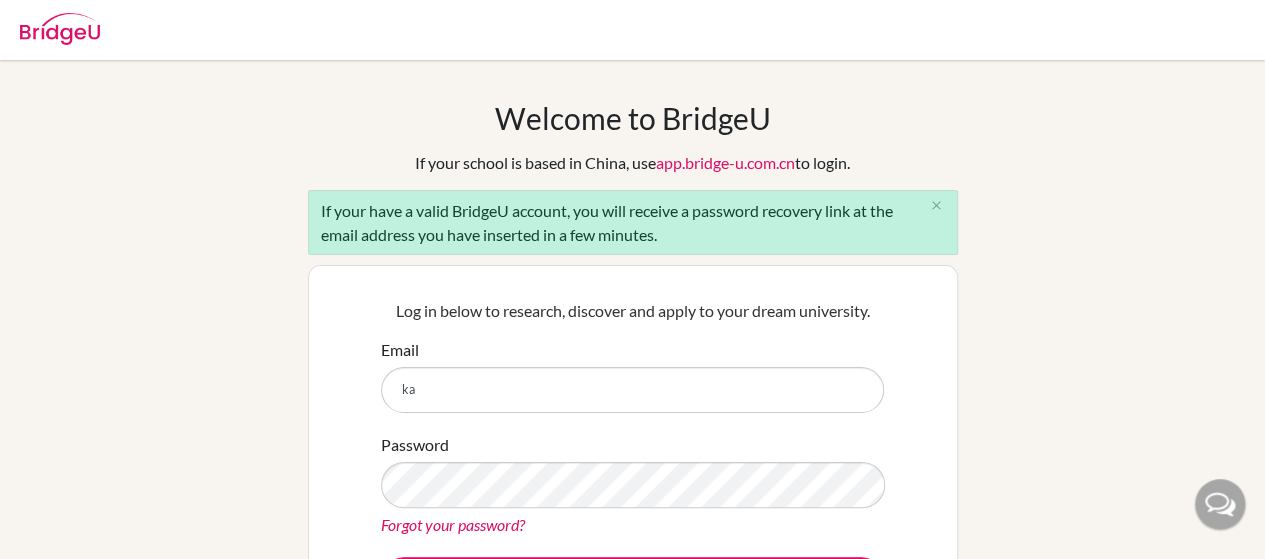 type on "[USERNAME]@[DOMAIN]" 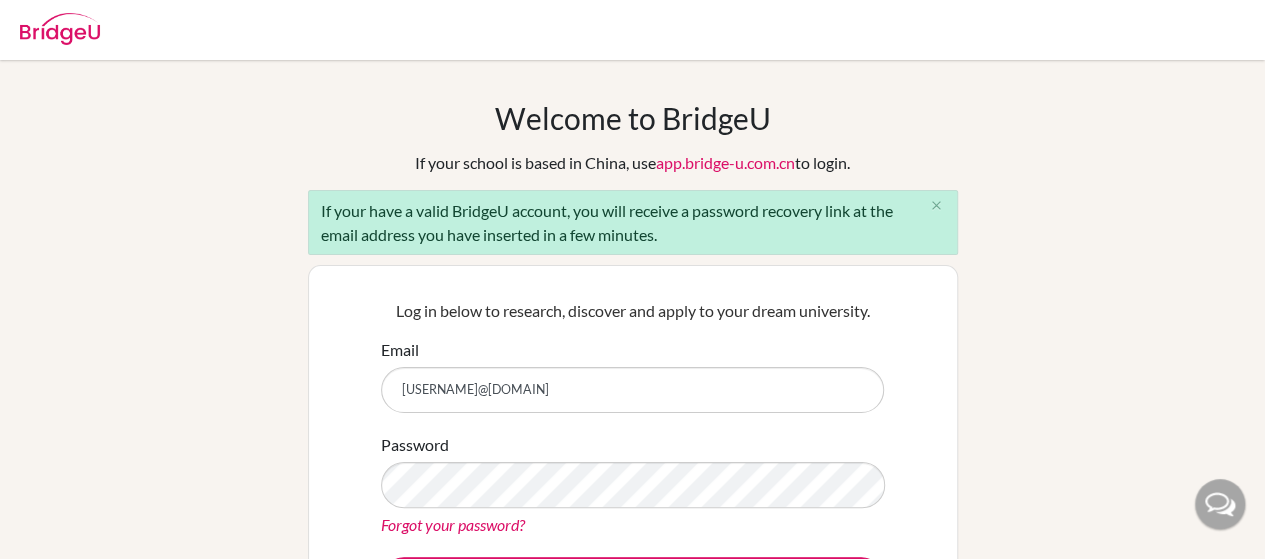 click on "Password
Forgot your password?" at bounding box center [632, 485] 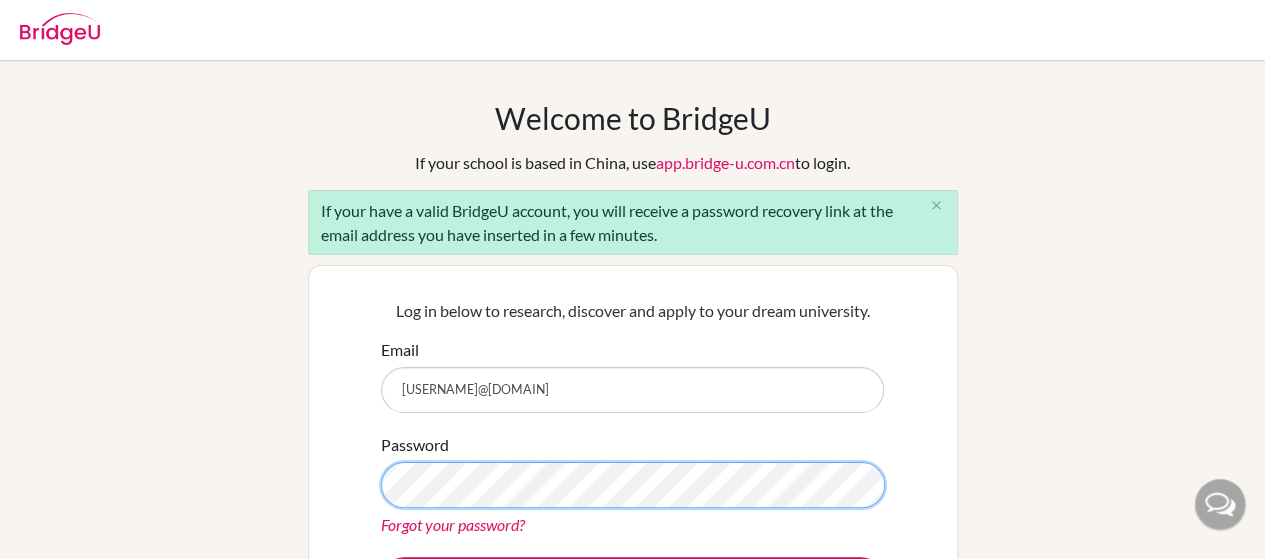 click on "Log in" at bounding box center (632, 580) 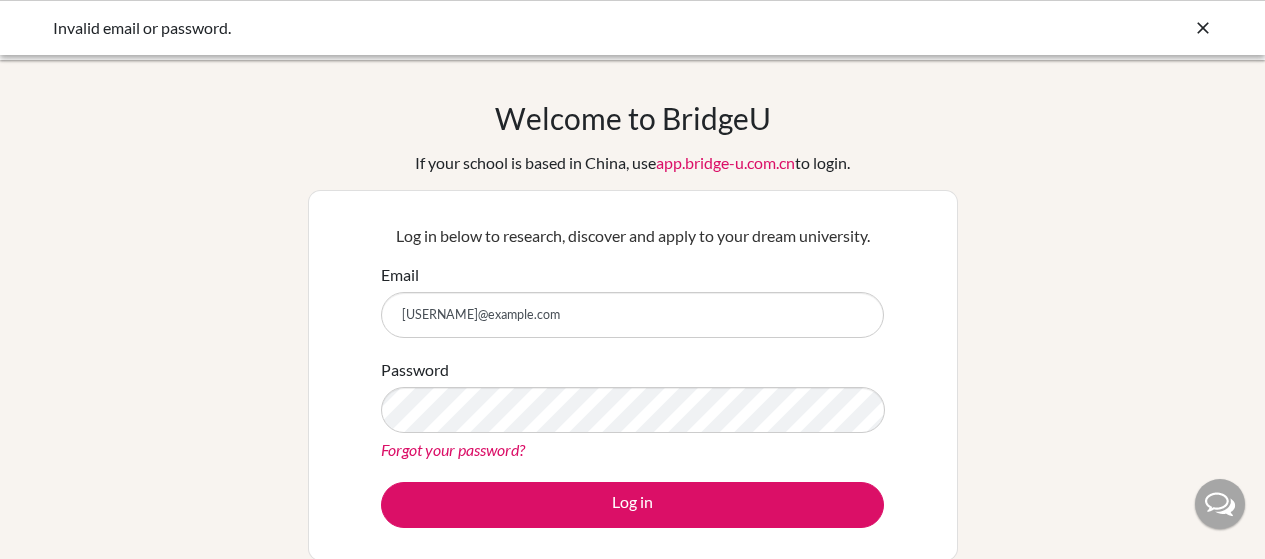scroll, scrollTop: 0, scrollLeft: 0, axis: both 